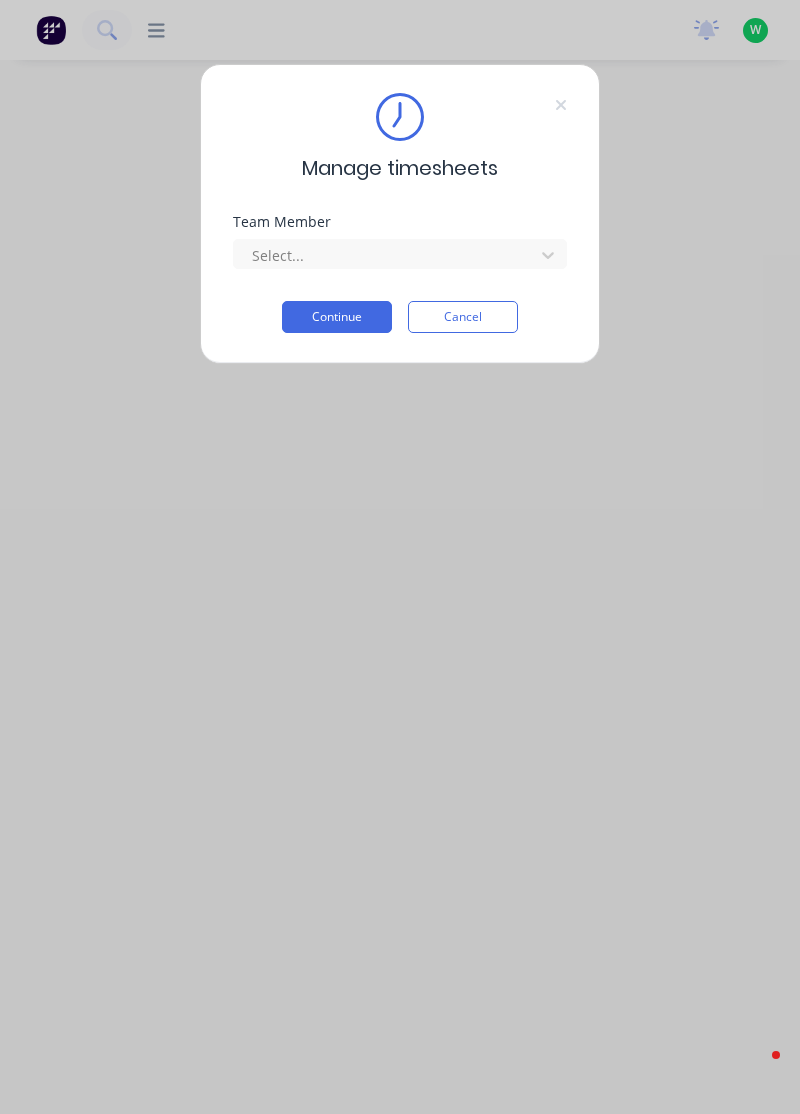 scroll, scrollTop: 0, scrollLeft: 0, axis: both 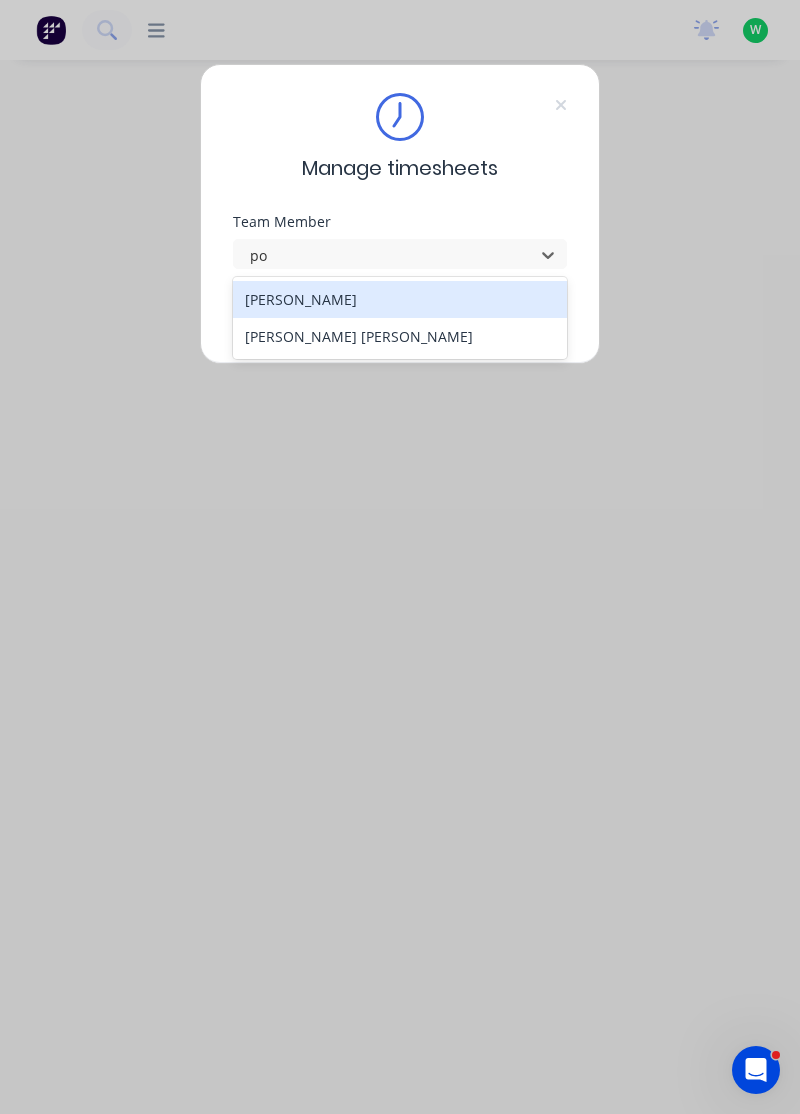 click on "Poe Reh" at bounding box center [400, 336] 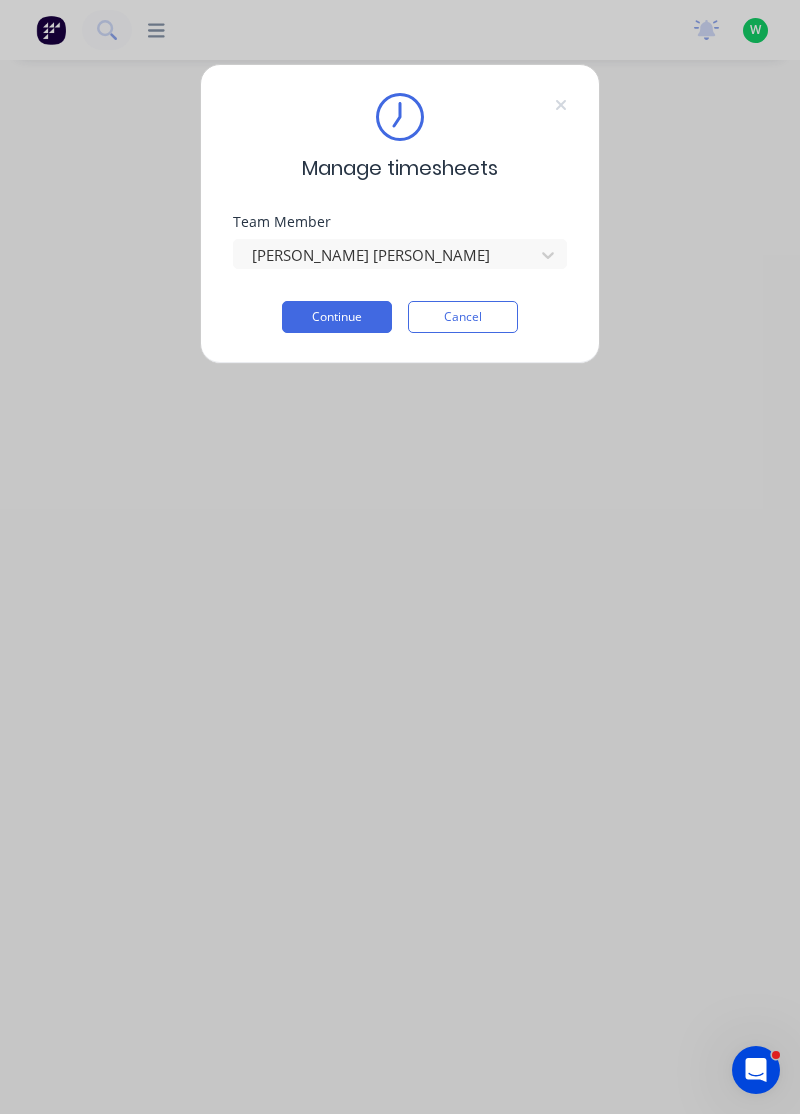 click on "Continue" at bounding box center (337, 317) 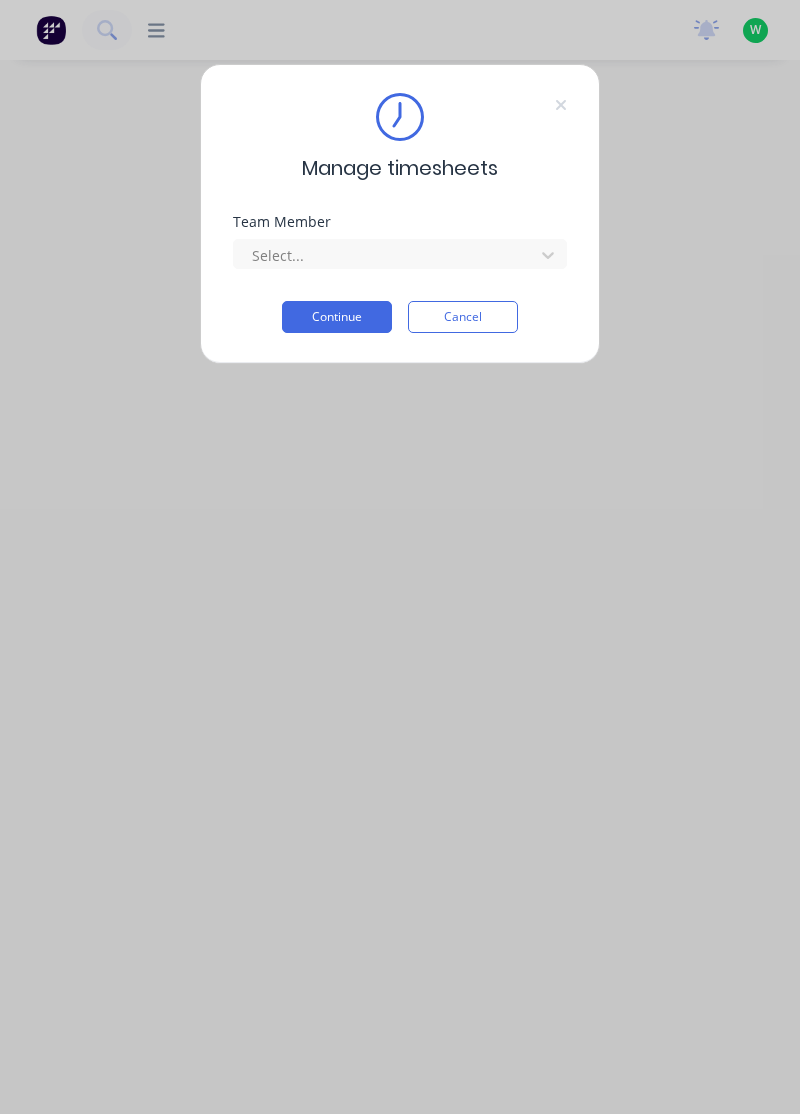 scroll, scrollTop: 0, scrollLeft: 0, axis: both 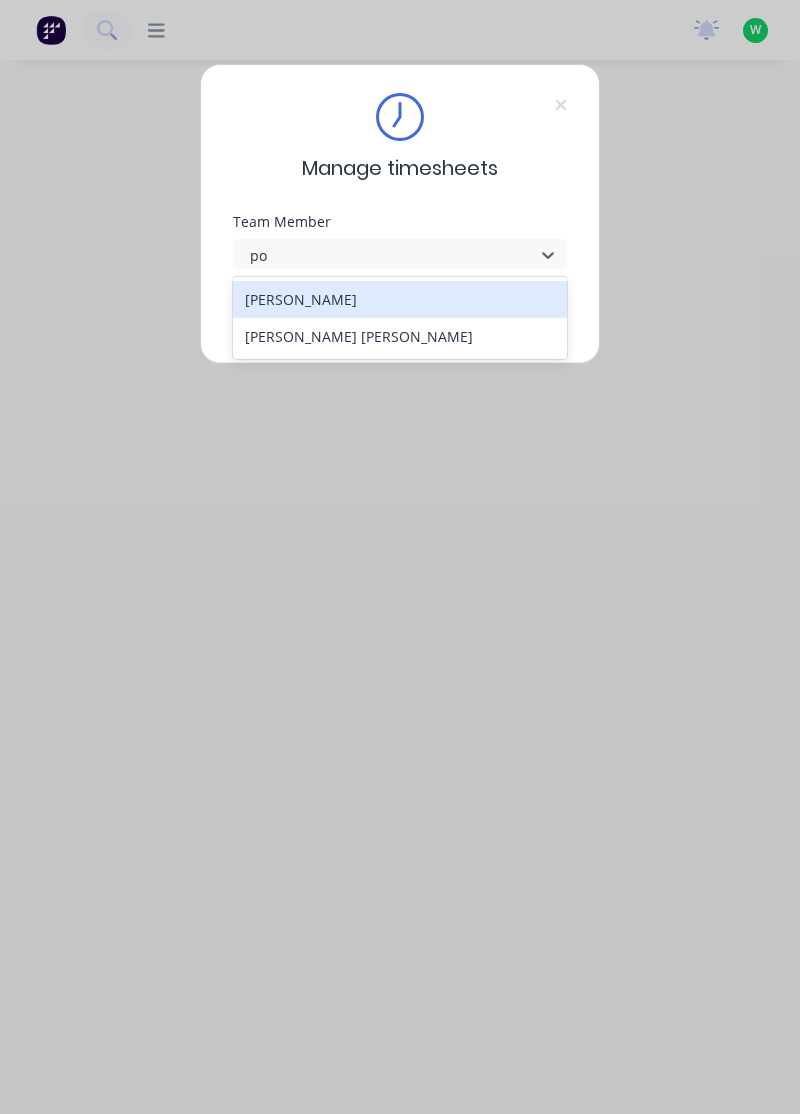 click on "[PERSON_NAME] [PERSON_NAME] [PERSON_NAME]" at bounding box center [400, 318] 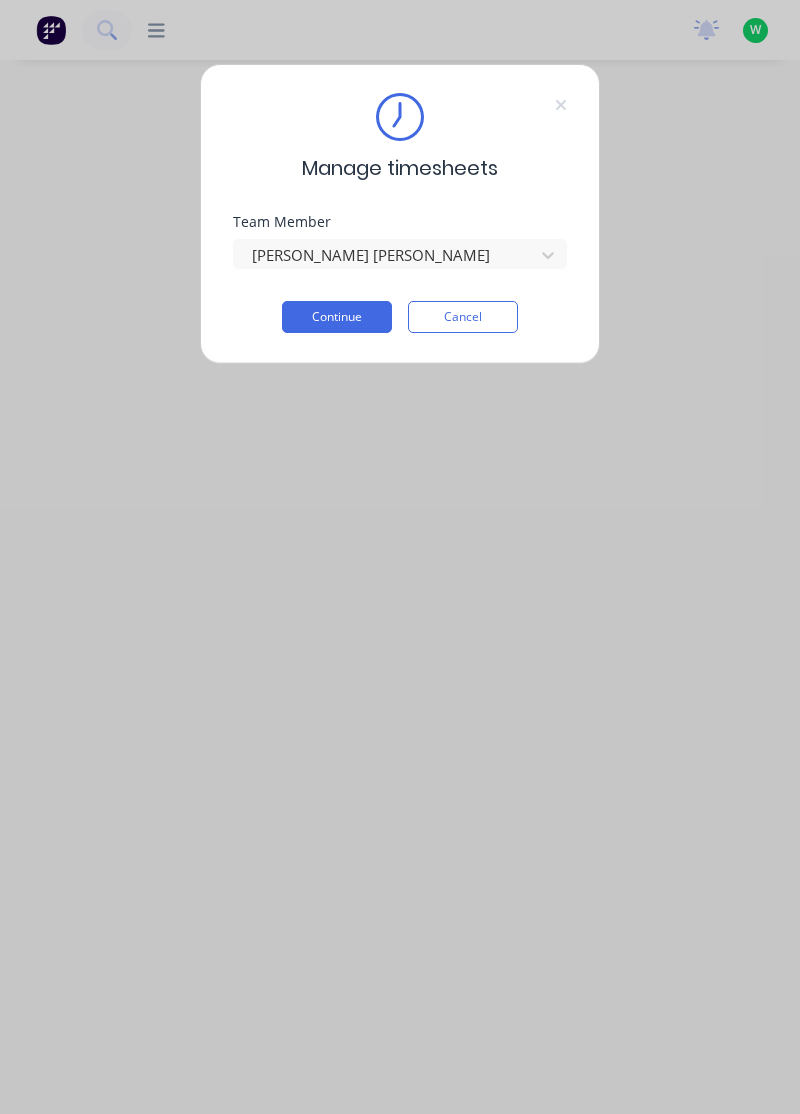 click on "Continue" at bounding box center (337, 317) 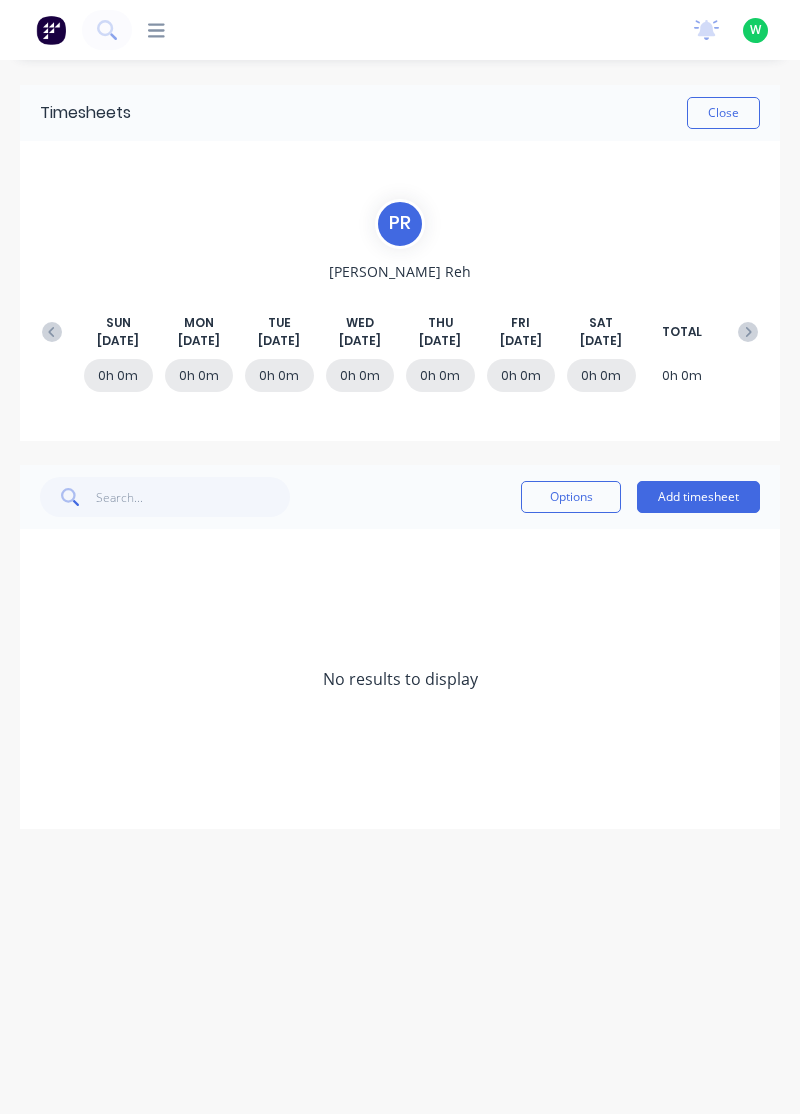 click on "Add timesheet" at bounding box center (698, 497) 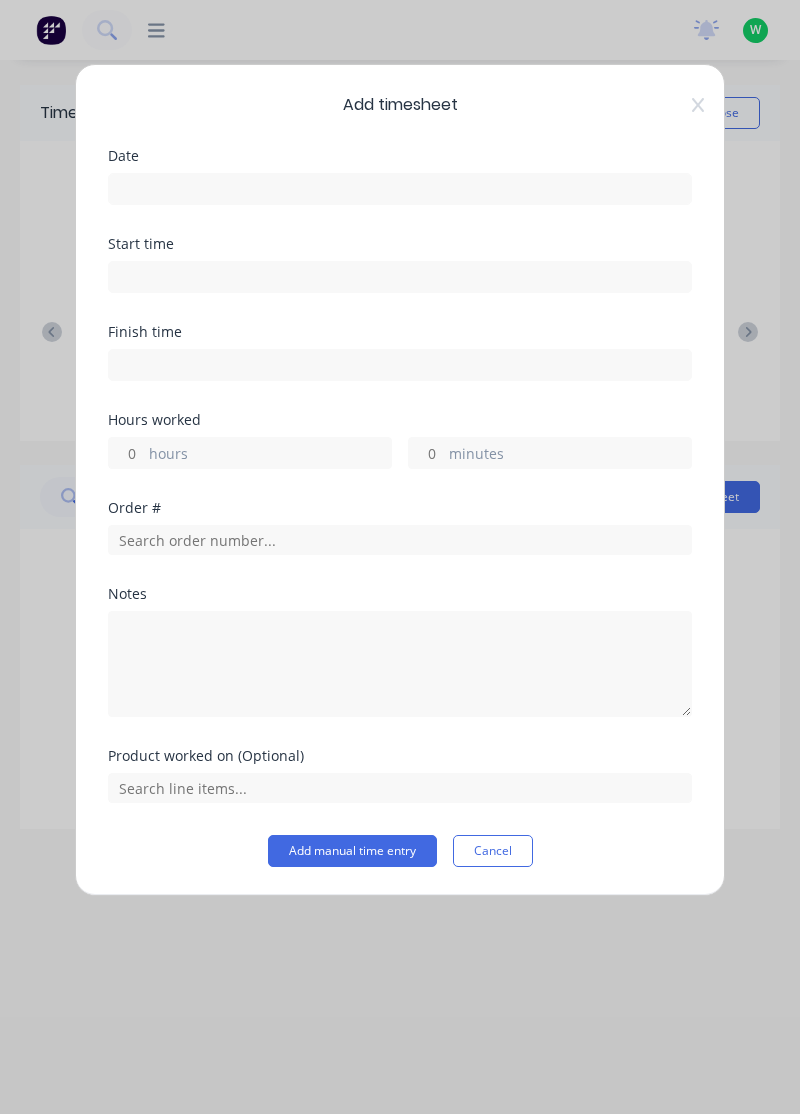 click at bounding box center (400, 189) 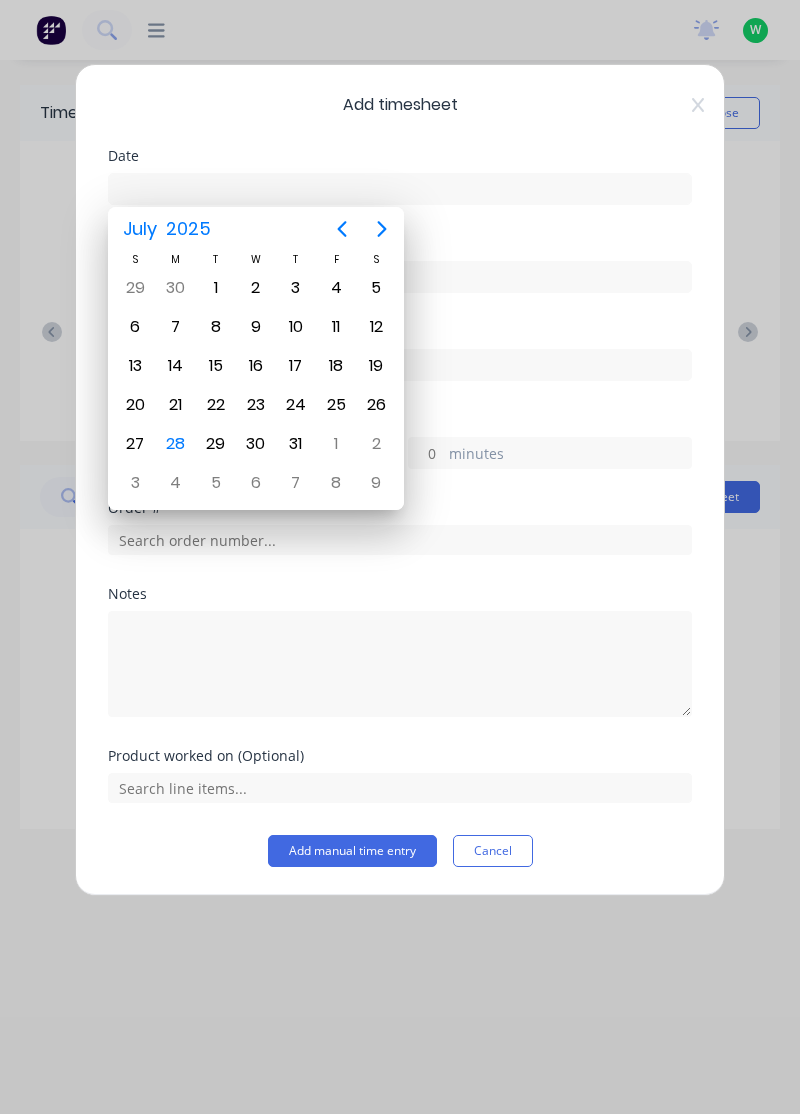 click on "28" at bounding box center (176, 444) 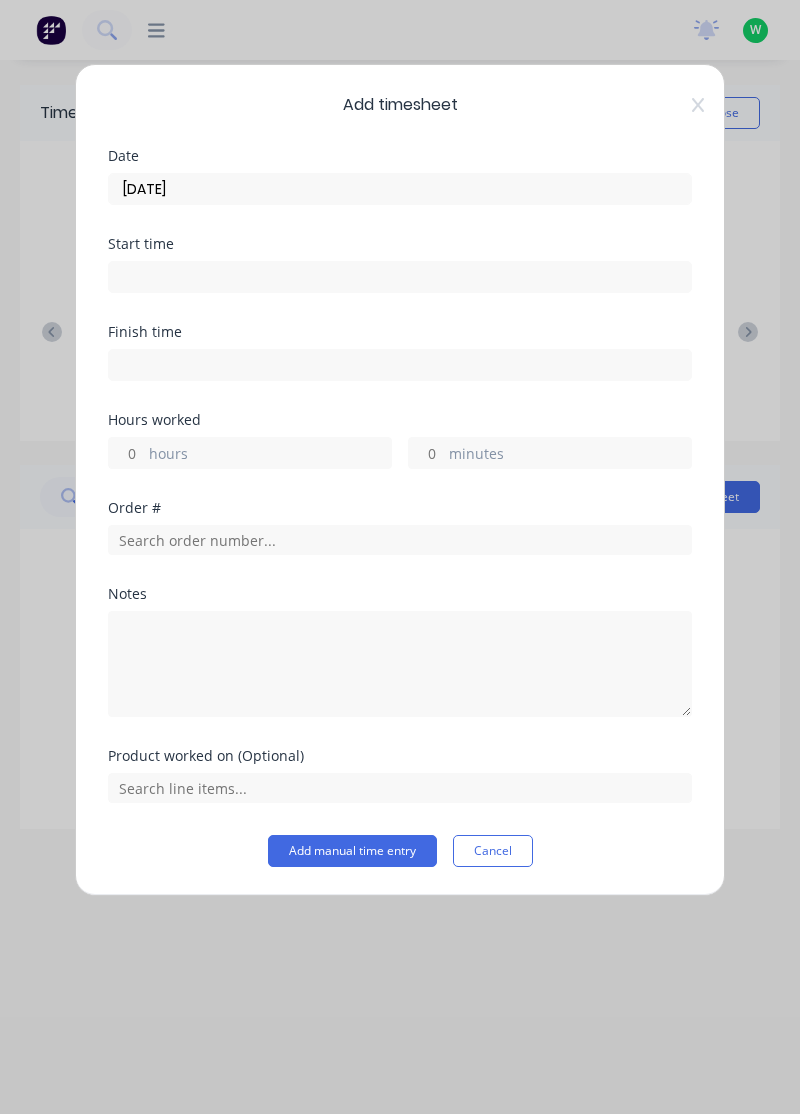 click on "hours" at bounding box center [270, 455] 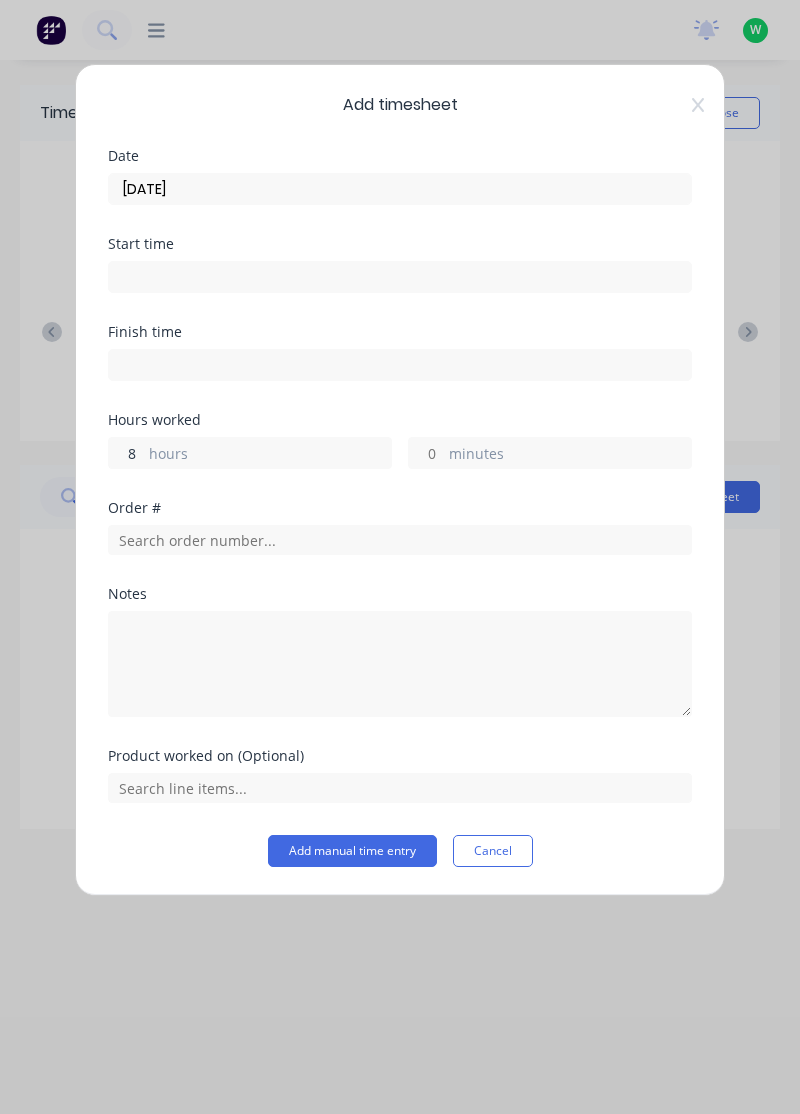 type on "8" 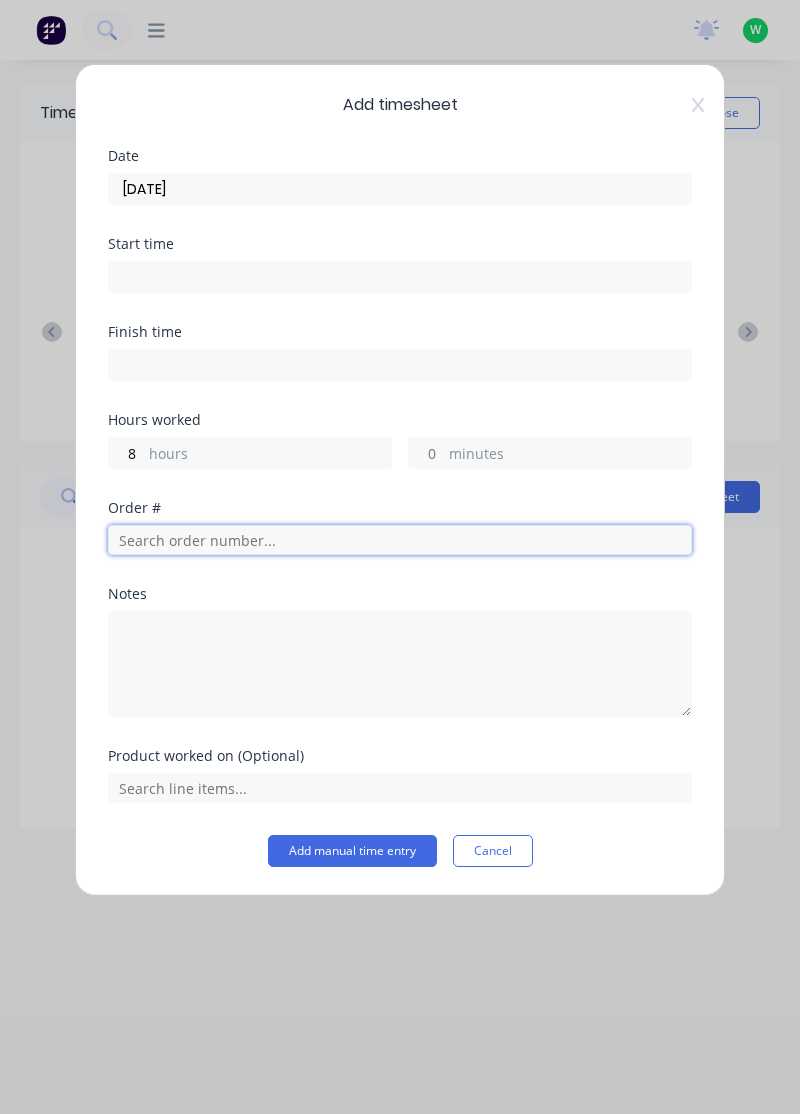 click at bounding box center (400, 540) 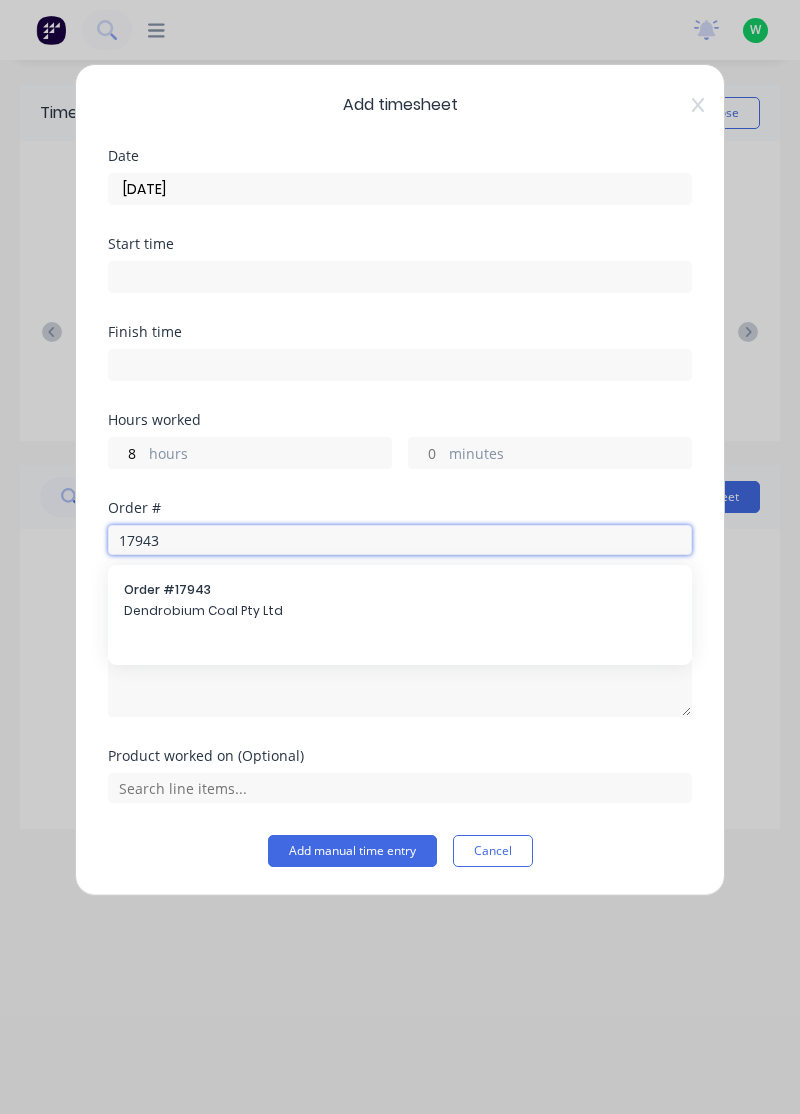type on "17943" 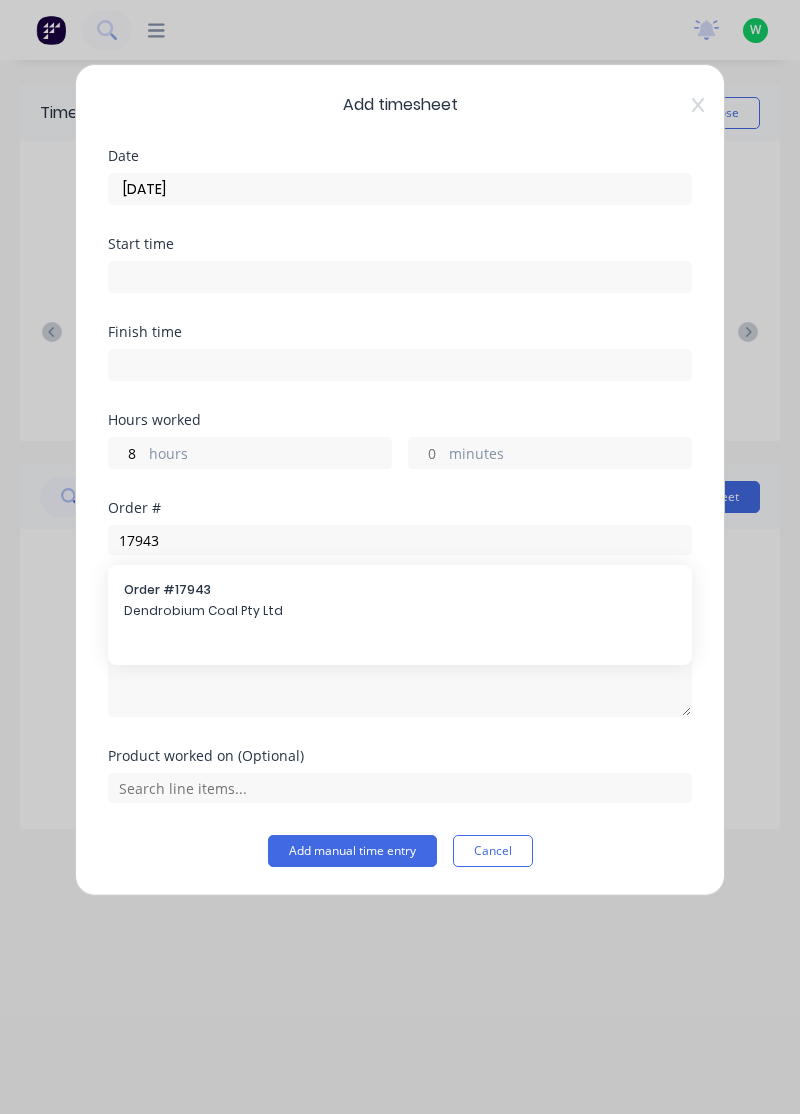 click on "Order # 17943 Dendrobium Coal Pty Ltd" at bounding box center [400, 602] 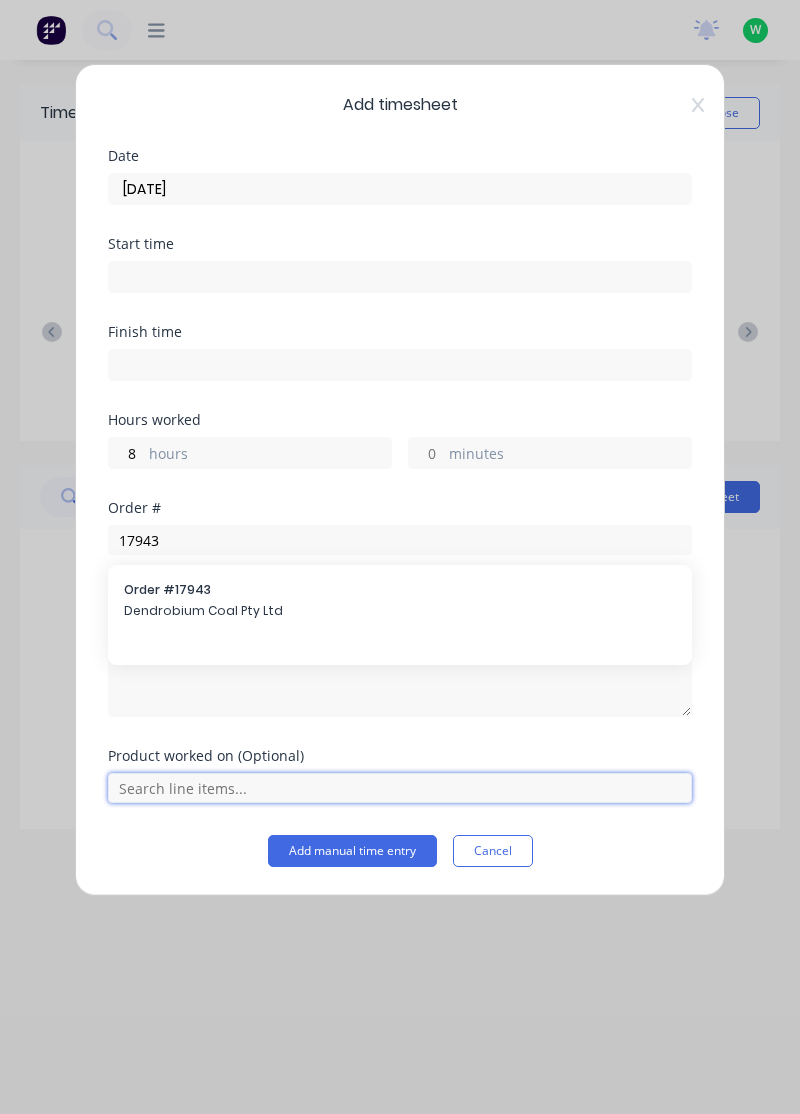click at bounding box center (400, 788) 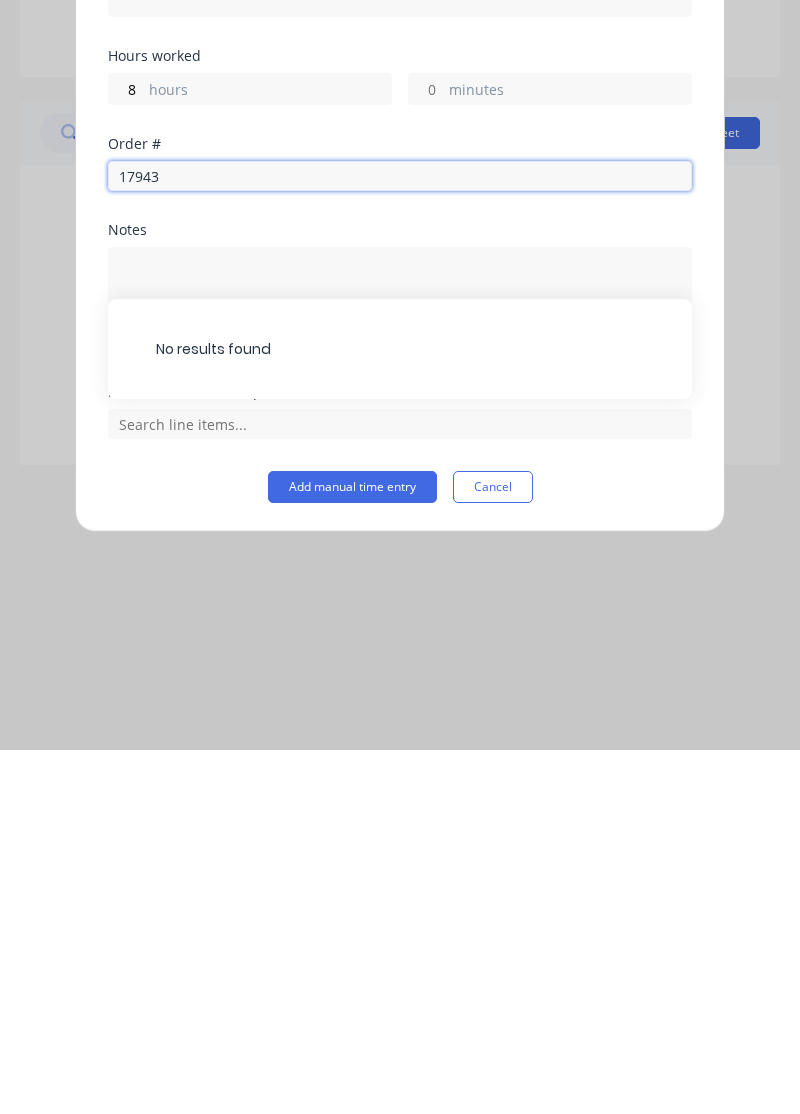 click on "17943" at bounding box center (400, 540) 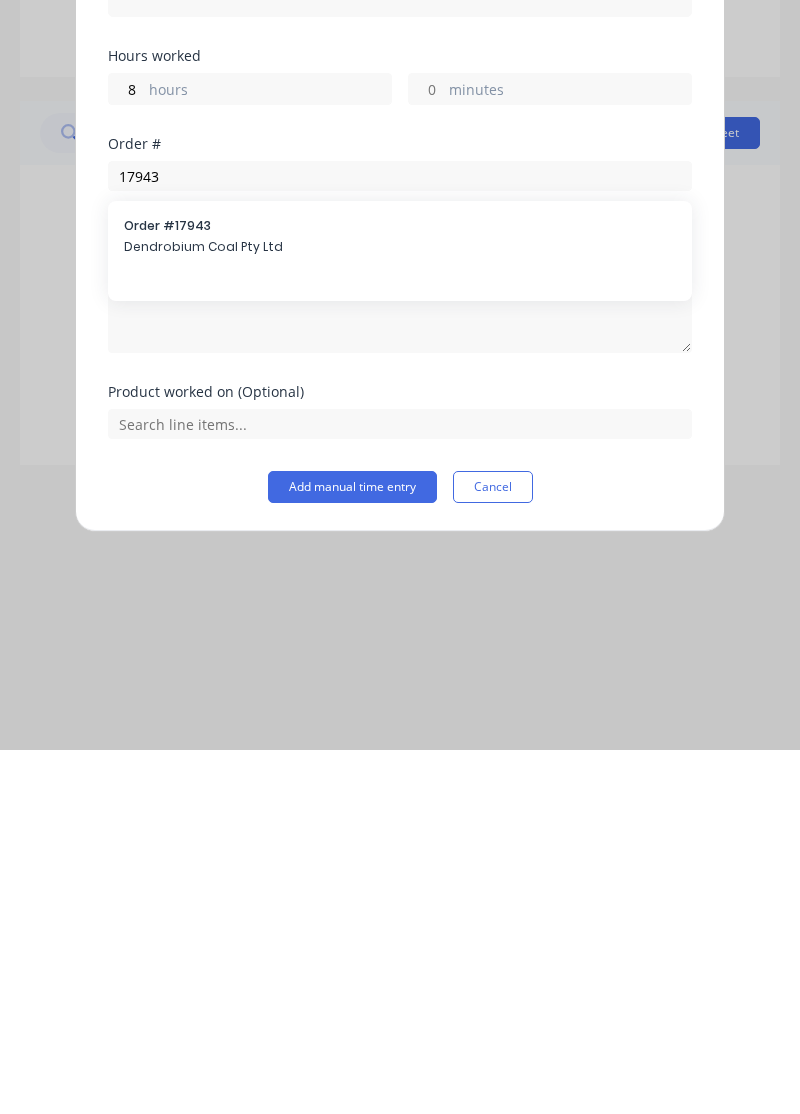 click on "Order # 17943" at bounding box center (400, 590) 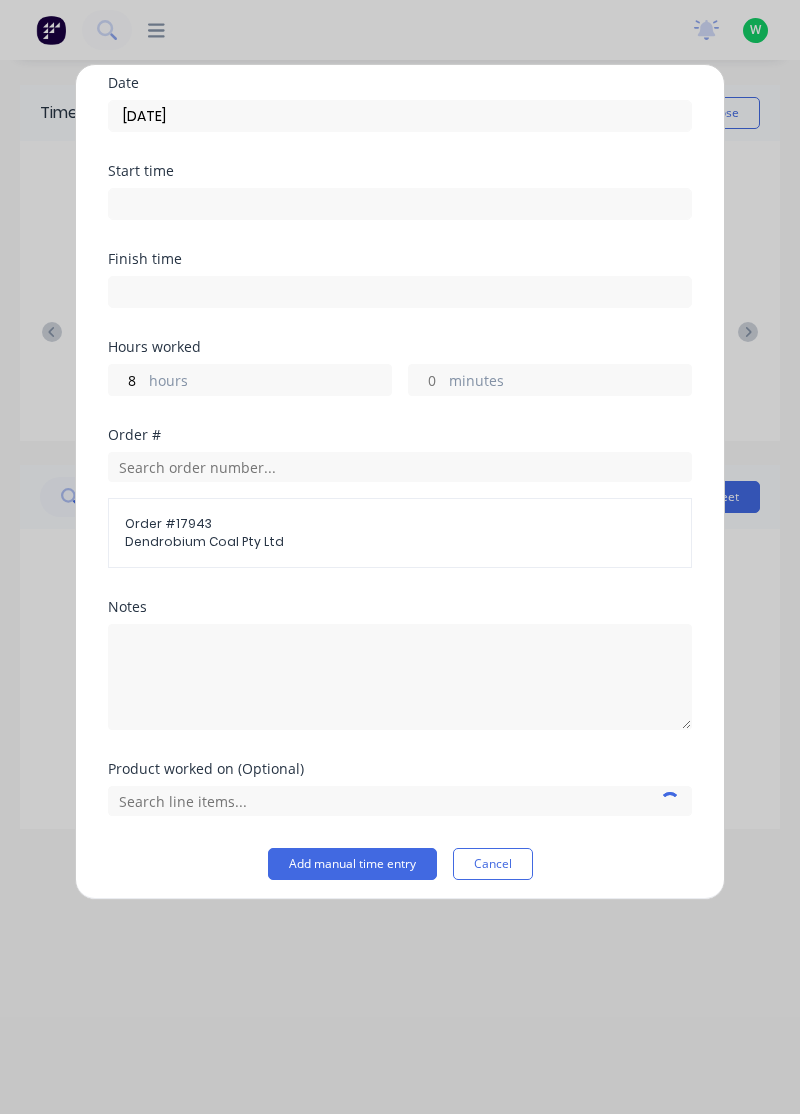 scroll, scrollTop: 72, scrollLeft: 0, axis: vertical 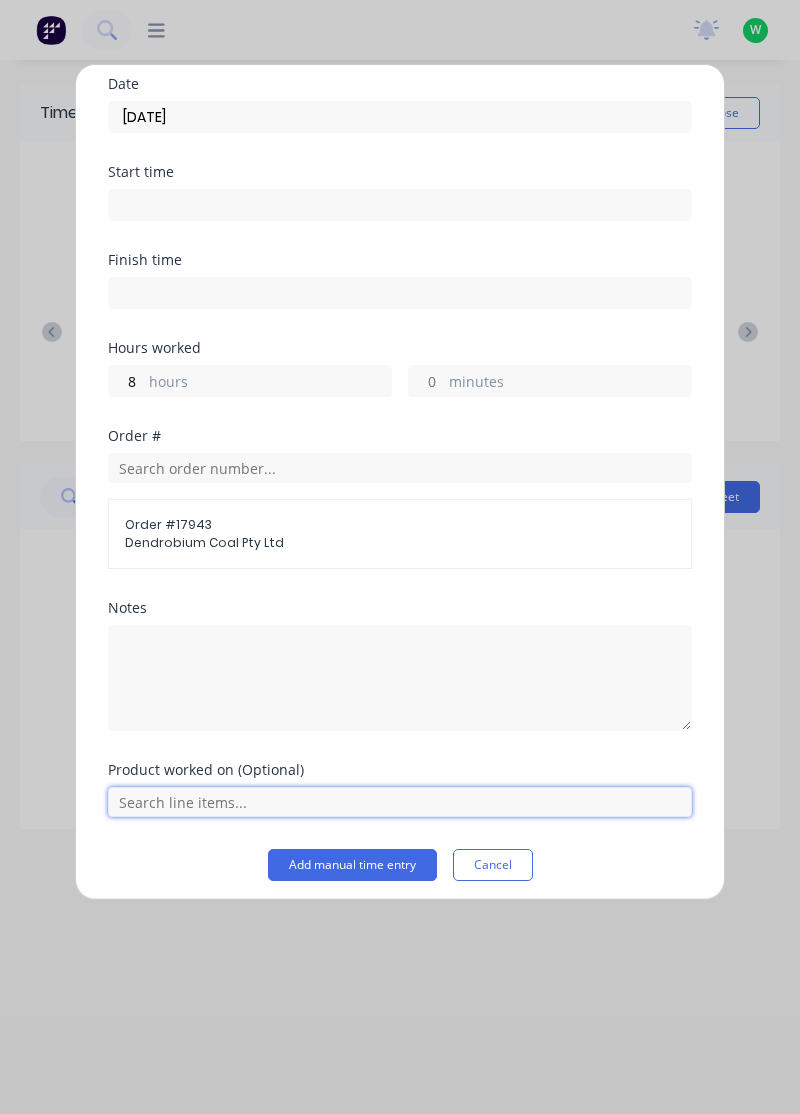 click at bounding box center [400, 802] 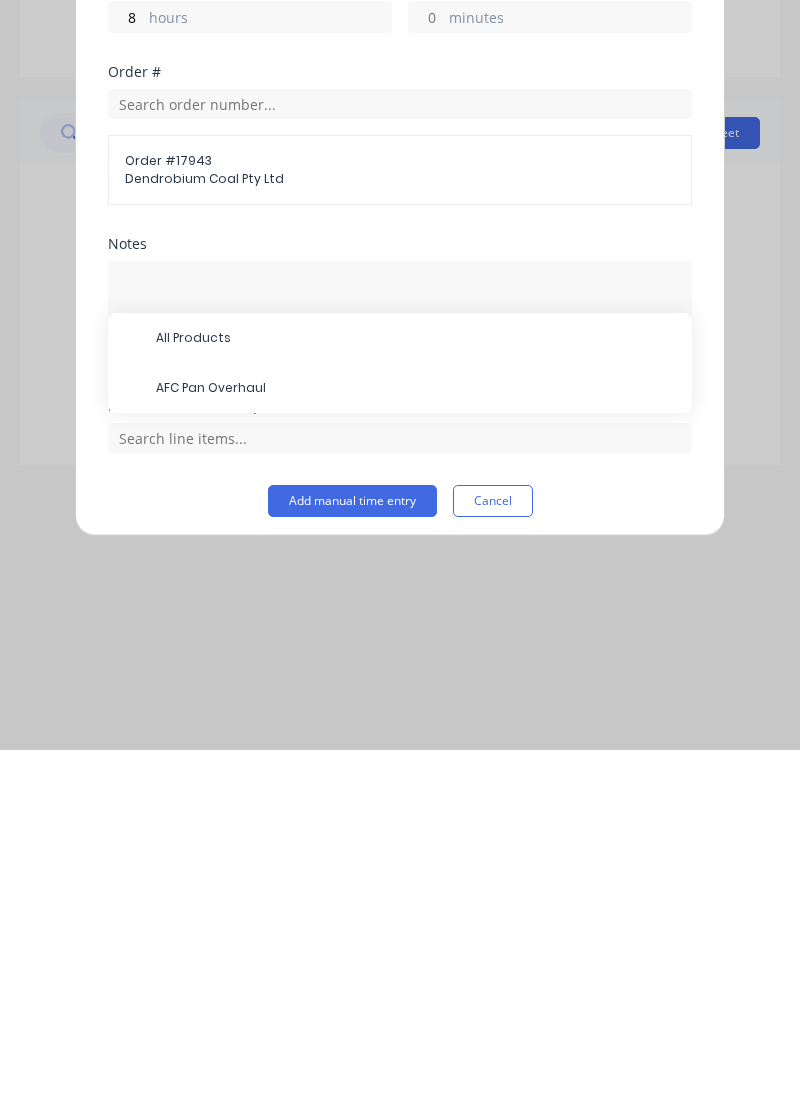 click on "AFC Pan Overhaul" at bounding box center [416, 752] 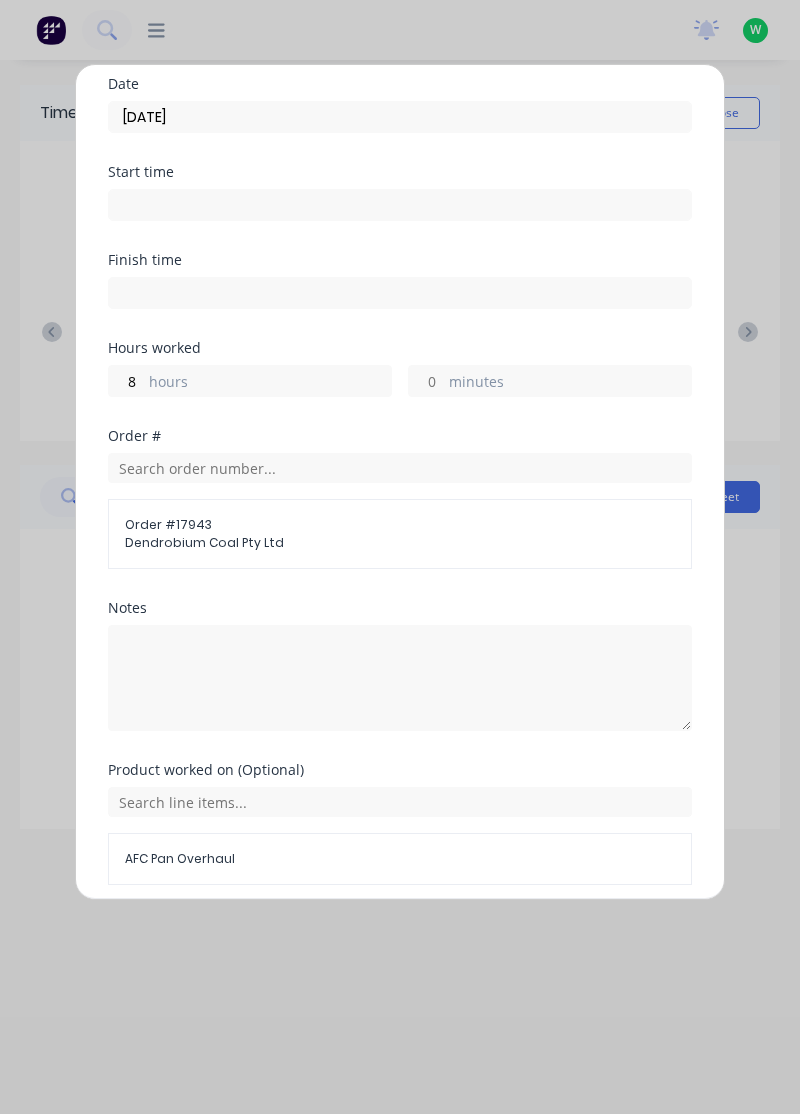 scroll, scrollTop: 145, scrollLeft: 0, axis: vertical 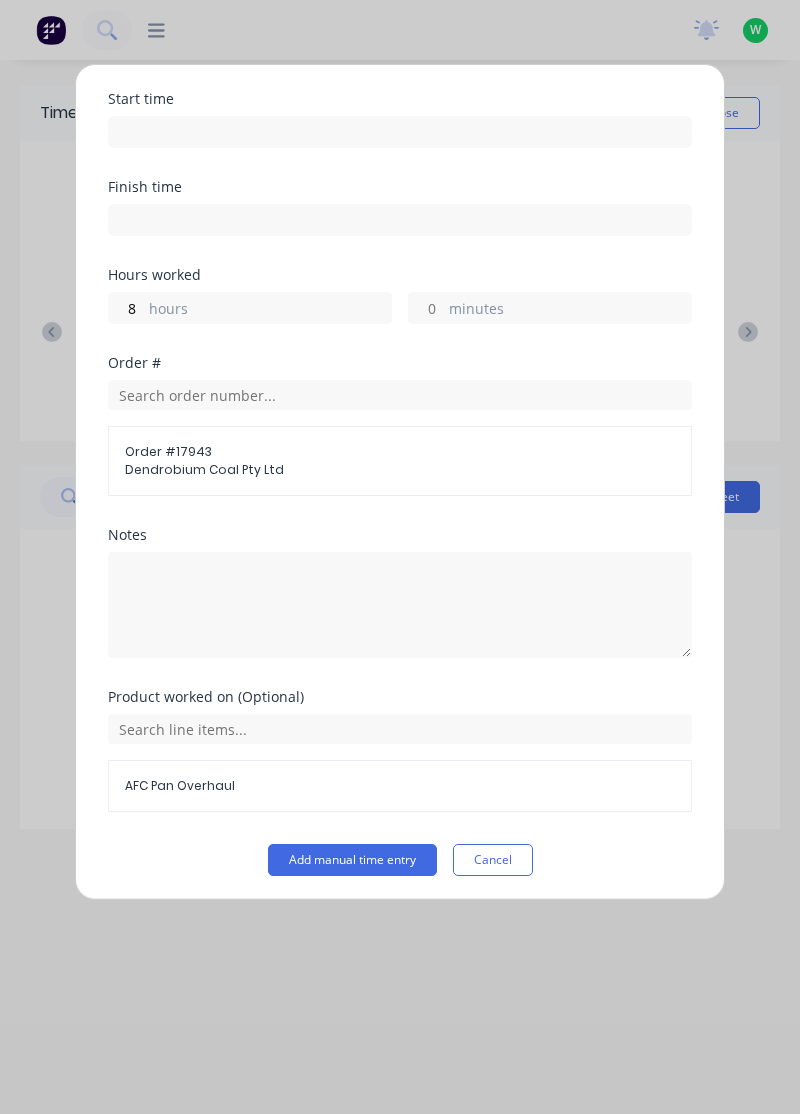click on "Add manual time entry" at bounding box center [352, 860] 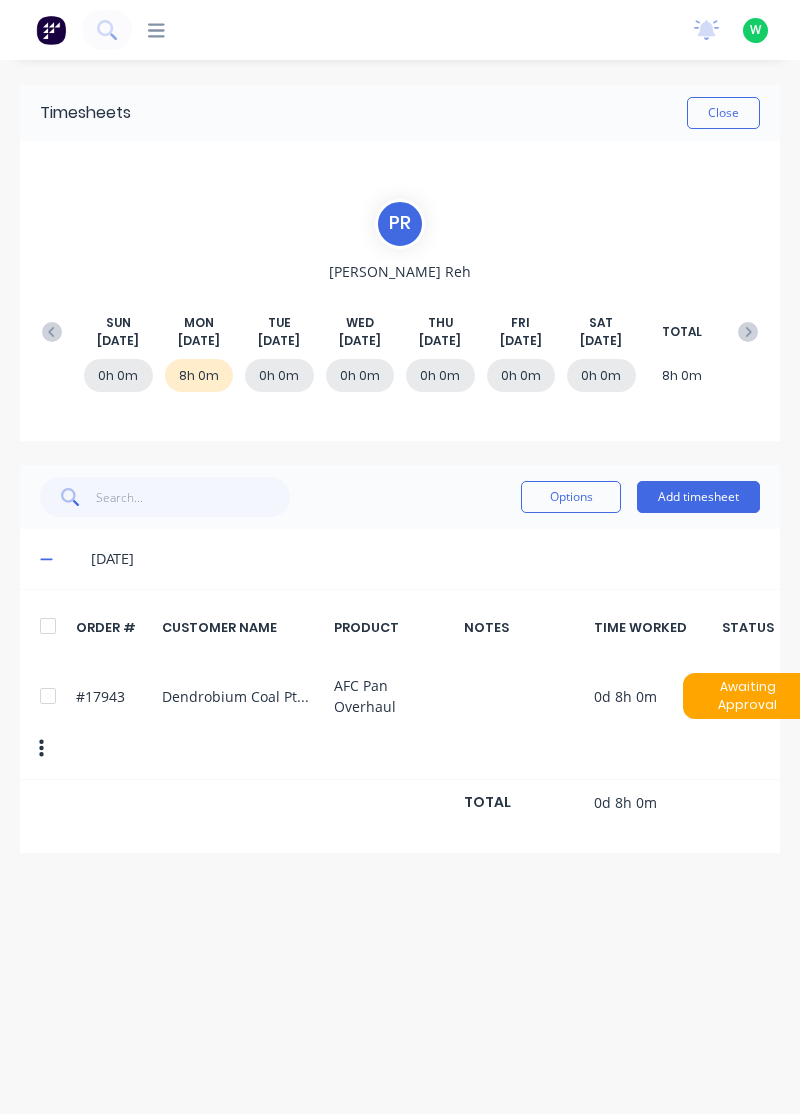 click at bounding box center (51, 30) 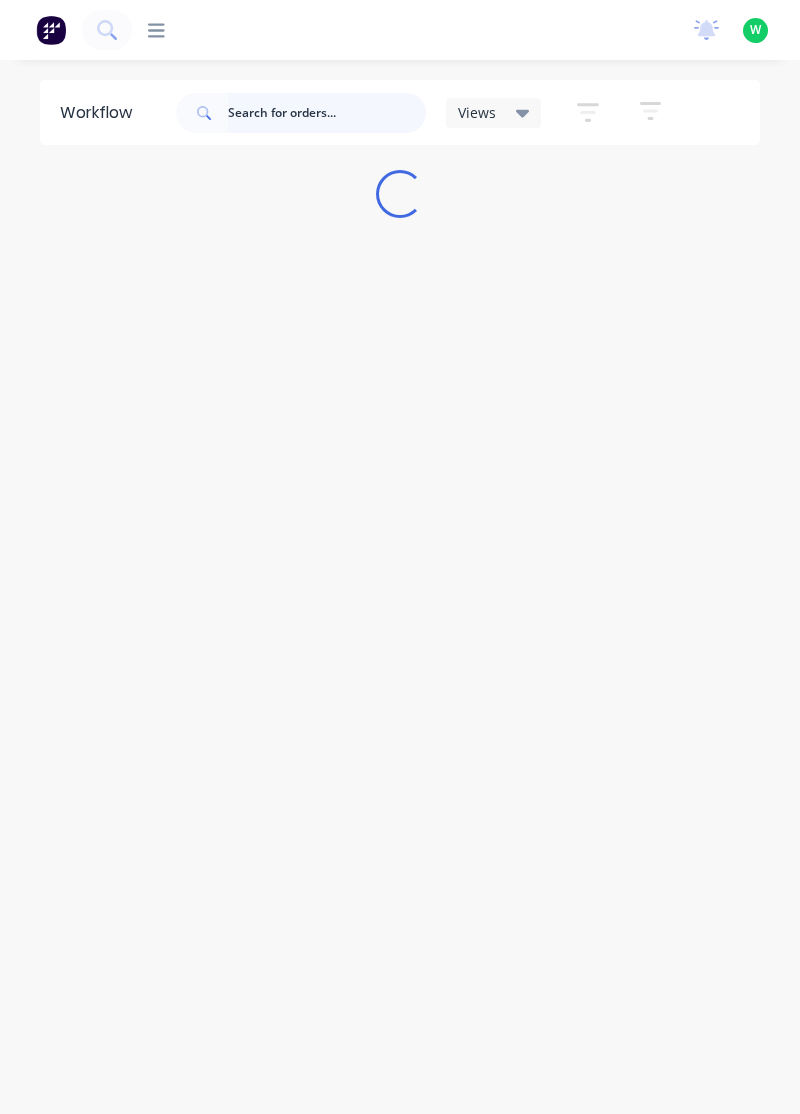 click at bounding box center [327, 113] 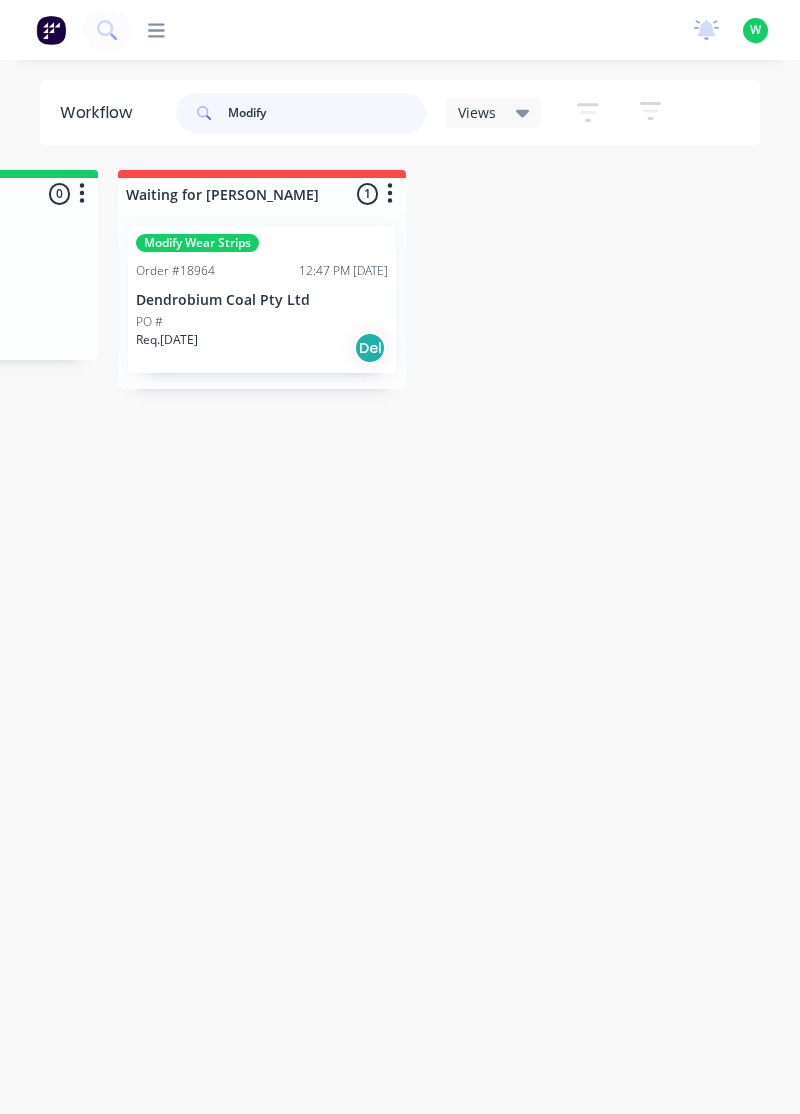 scroll, scrollTop: 0, scrollLeft: 2080, axis: horizontal 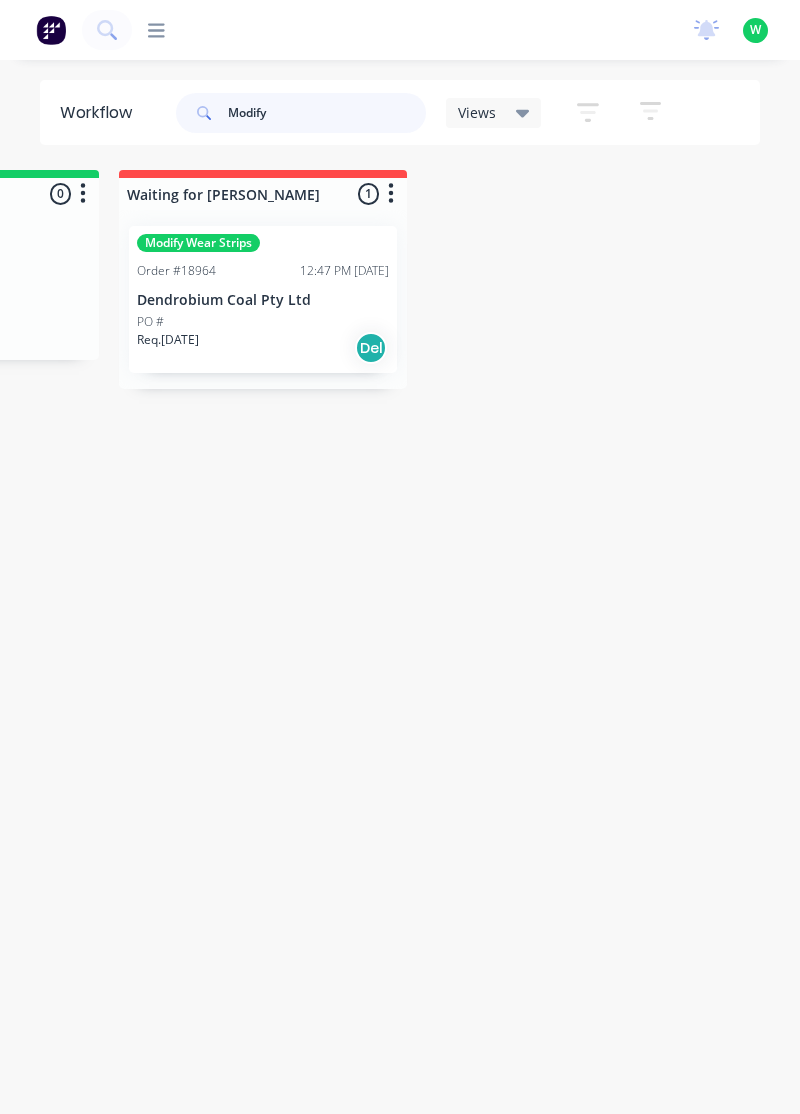 type on "Modify" 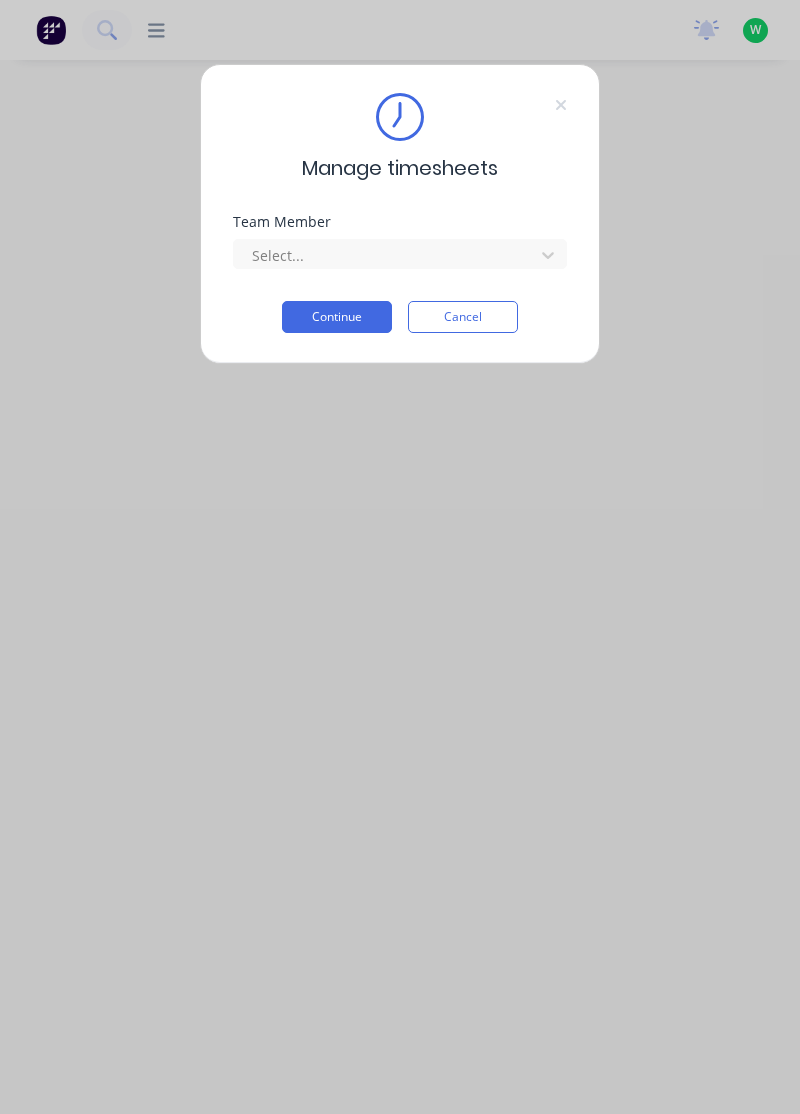 scroll, scrollTop: 0, scrollLeft: 0, axis: both 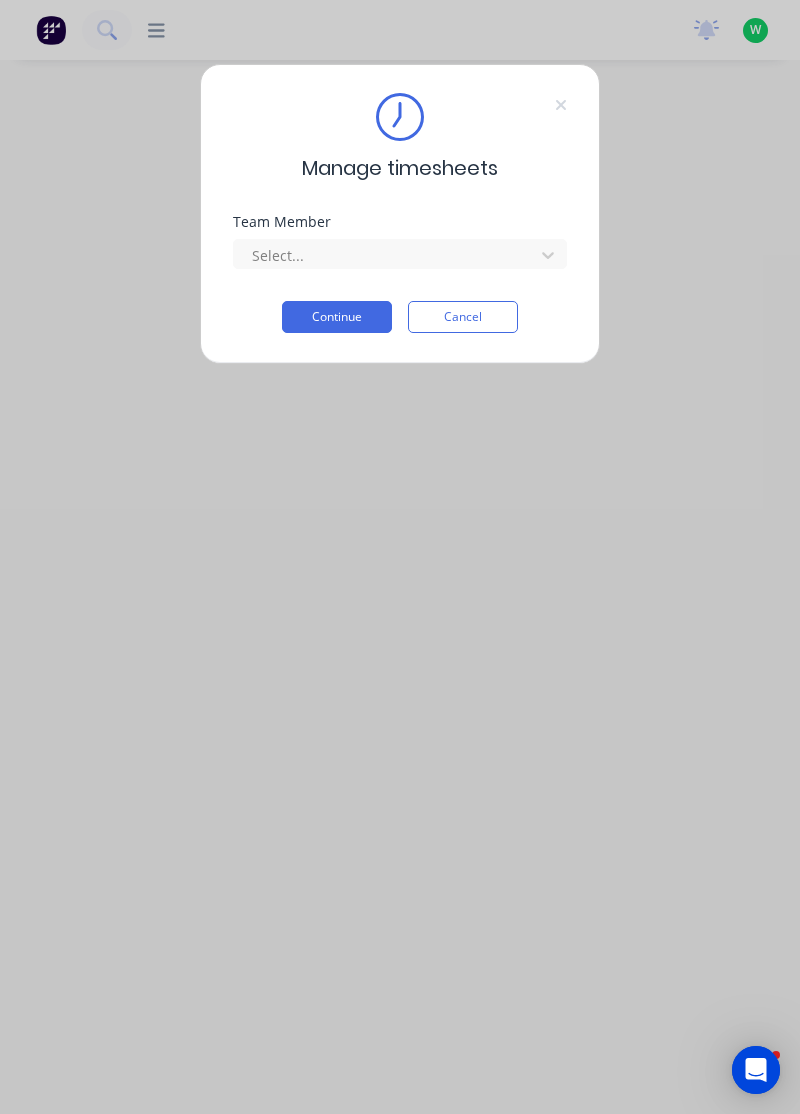 click 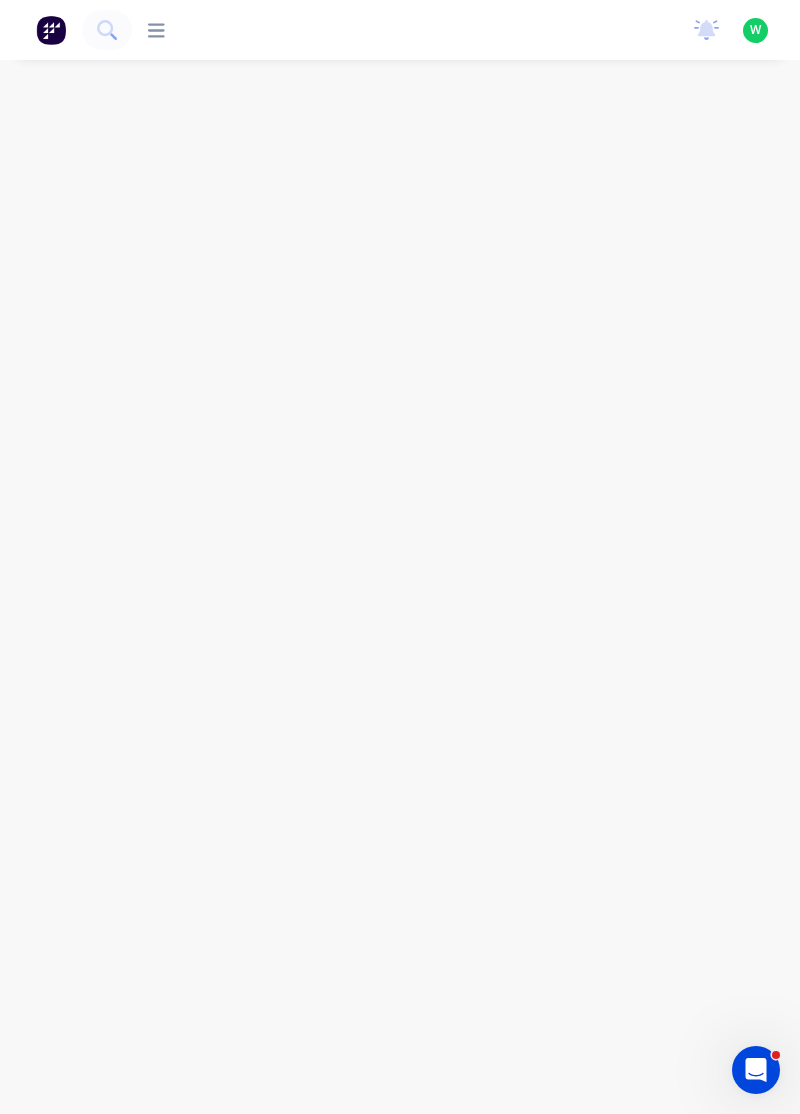 click at bounding box center (51, 30) 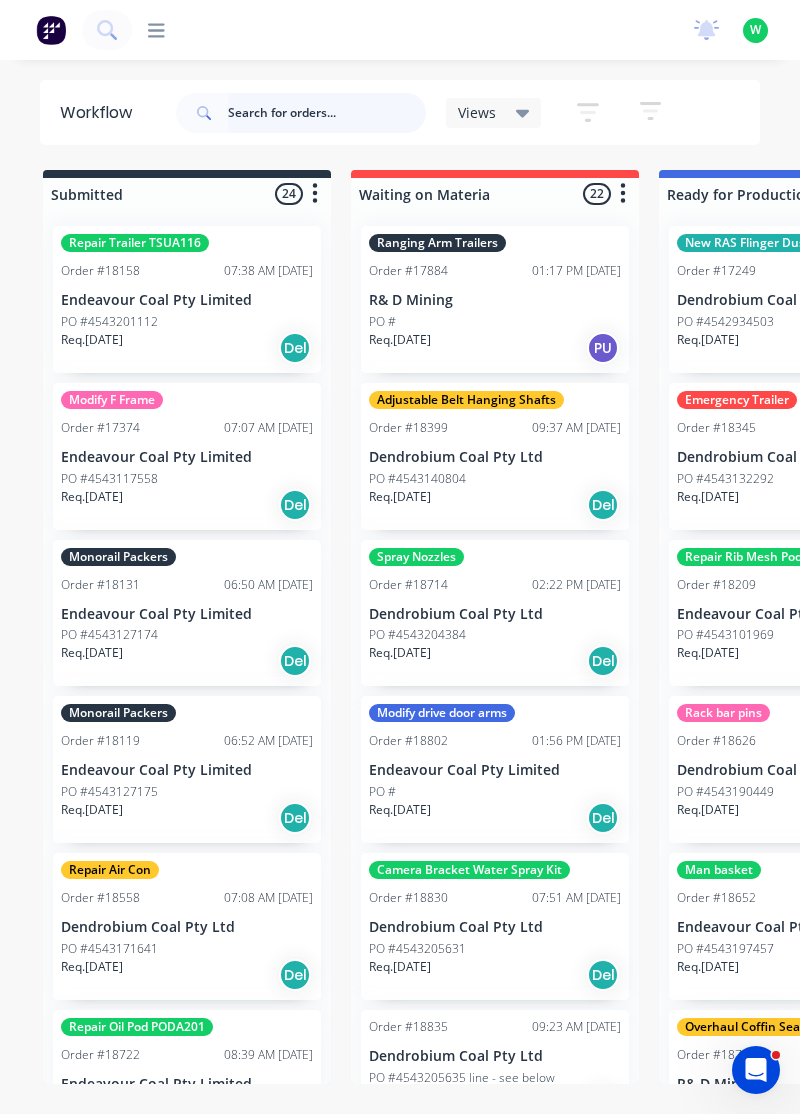 click at bounding box center [327, 113] 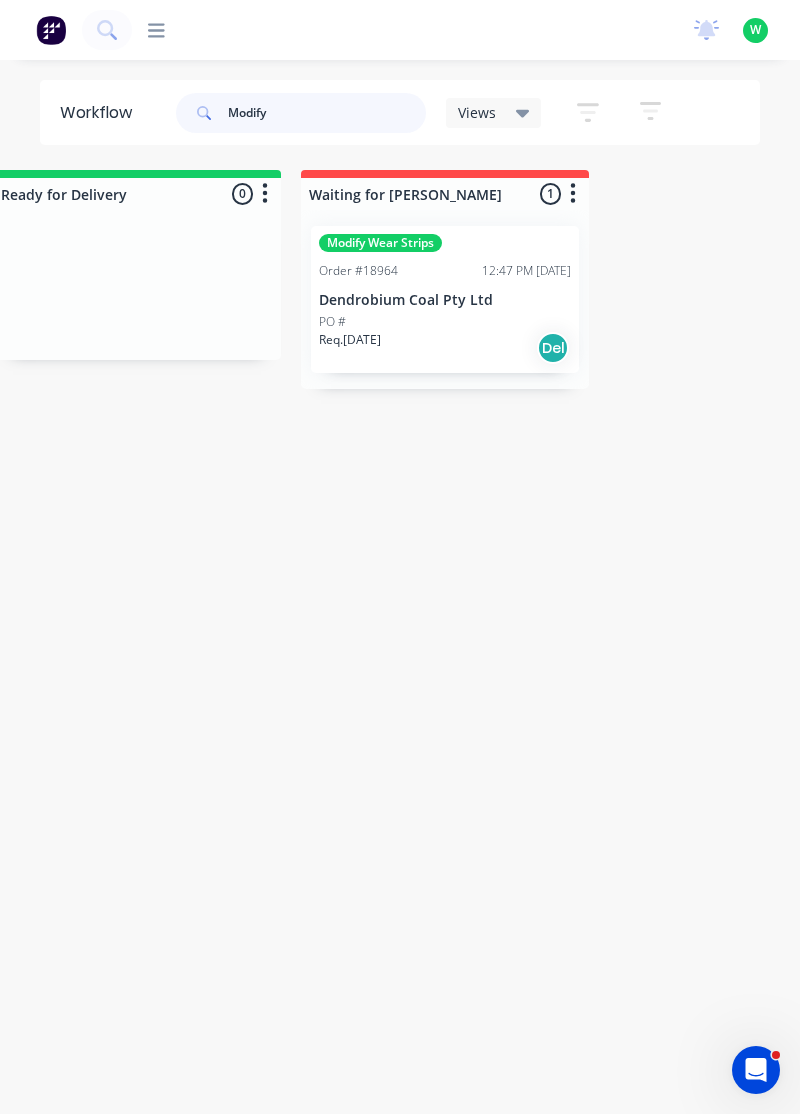 scroll, scrollTop: 0, scrollLeft: 1897, axis: horizontal 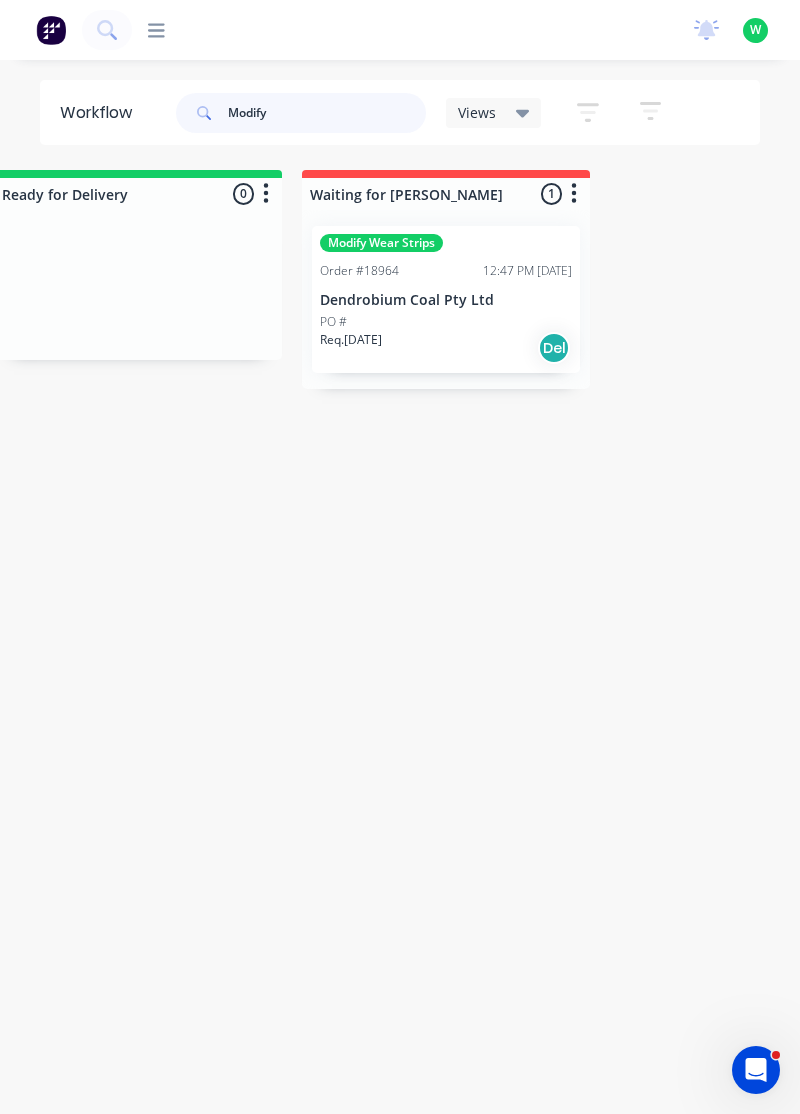 type on "Modify" 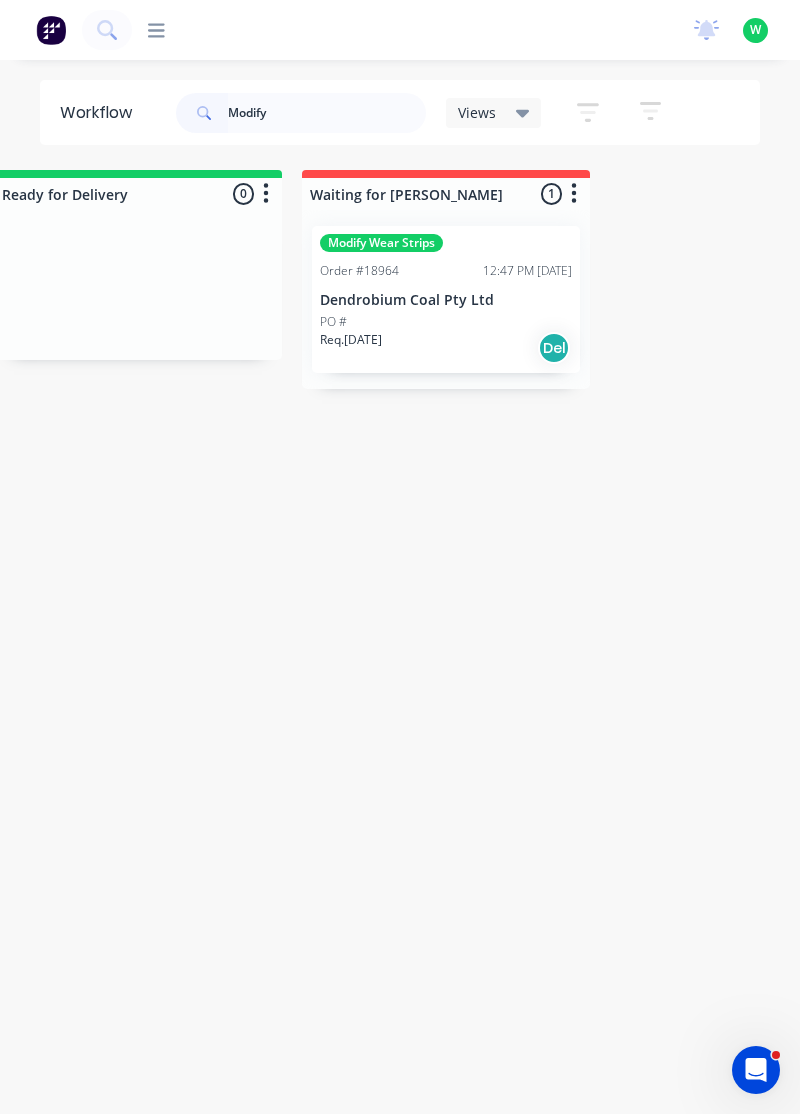 click on "Modify Wear Strips  Order #18964 12:47 PM 28/07/25 Dendrobium Coal Pty Ltd PO # Req. 24/07/25 Del" at bounding box center (446, 299) 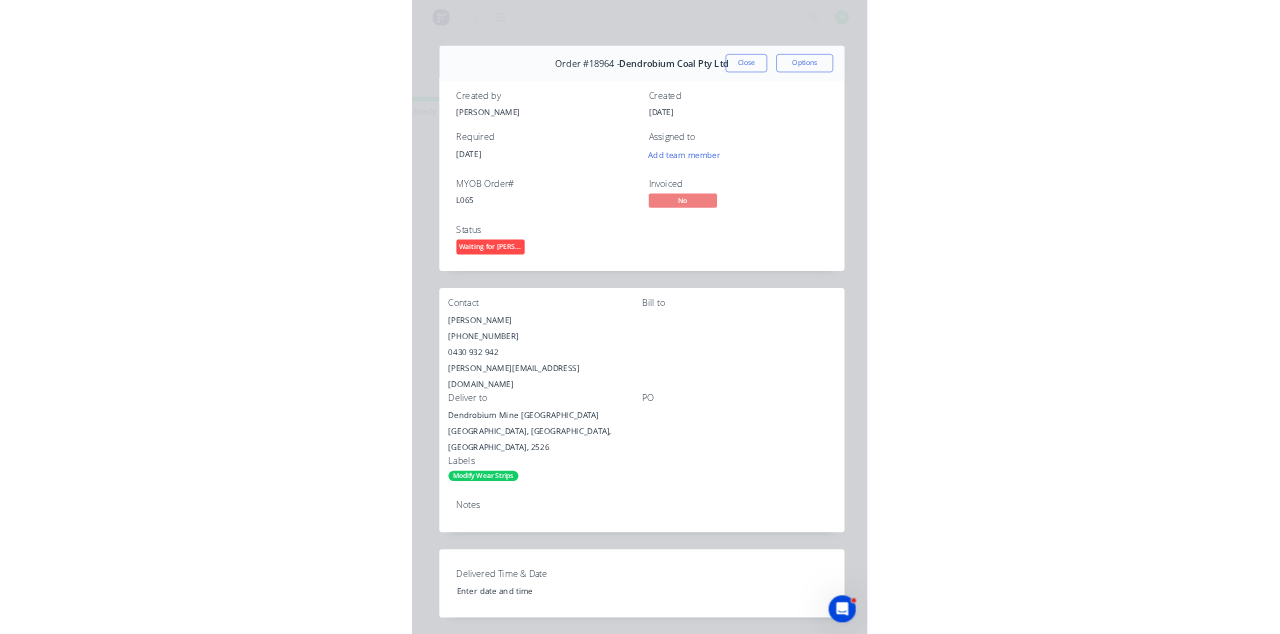 scroll, scrollTop: 0, scrollLeft: 0, axis: both 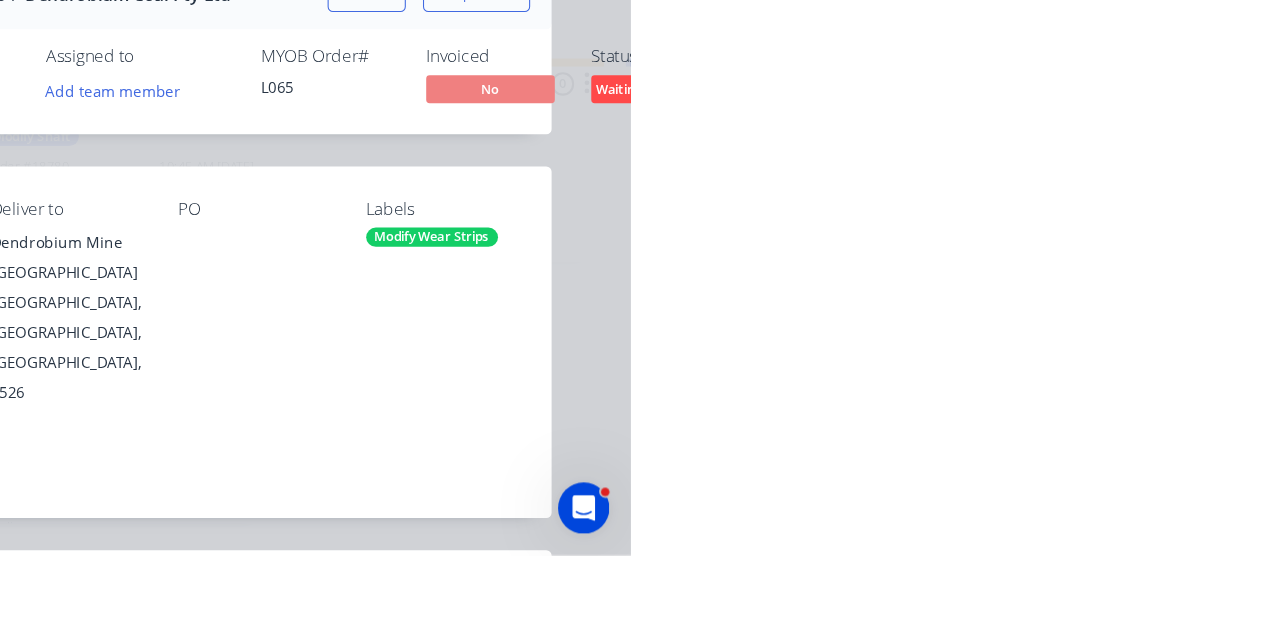 click on "Collaborate" at bounding box center (178, 175) 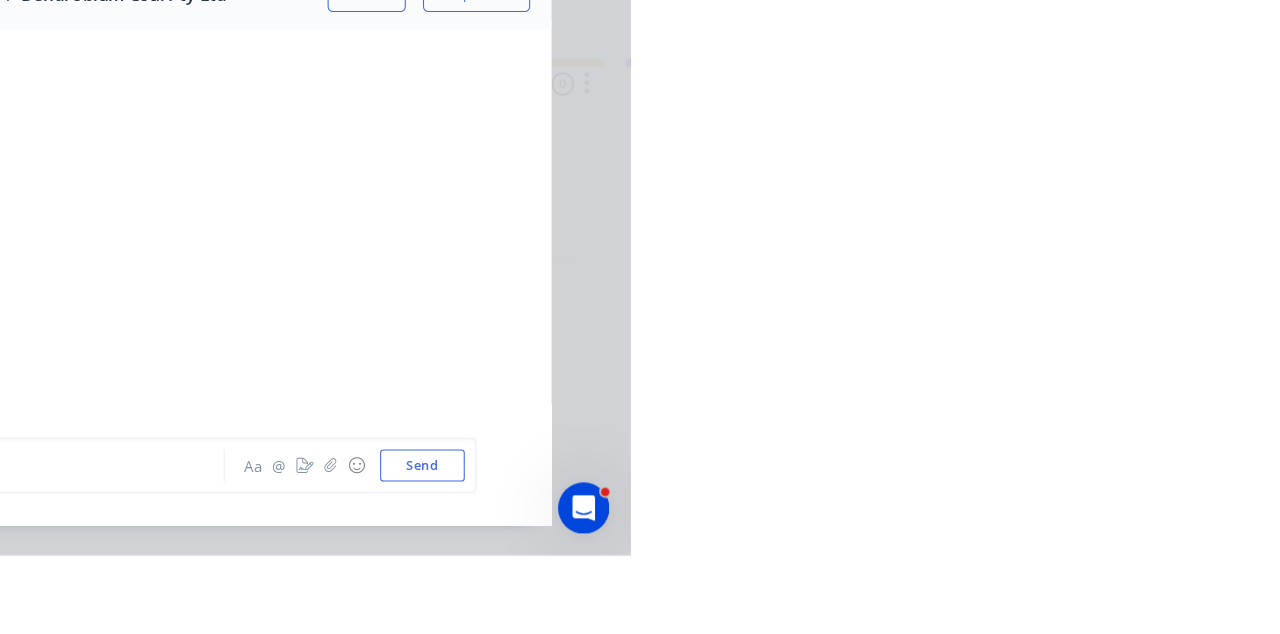 scroll, scrollTop: 1648, scrollLeft: 0, axis: vertical 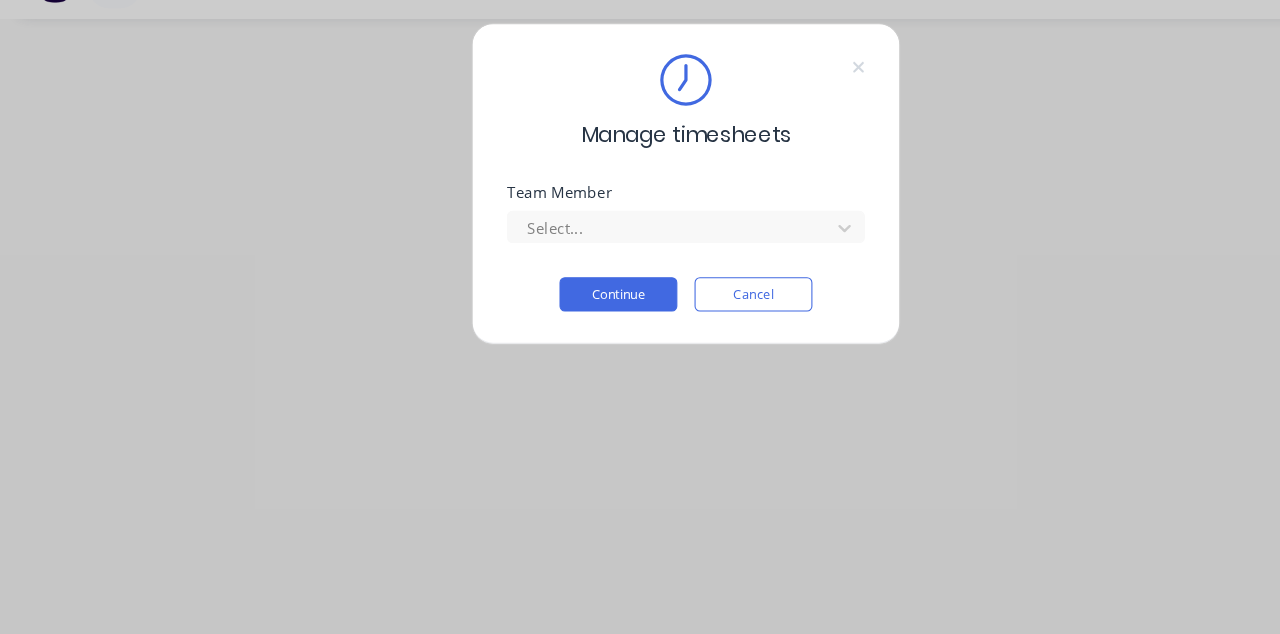 click 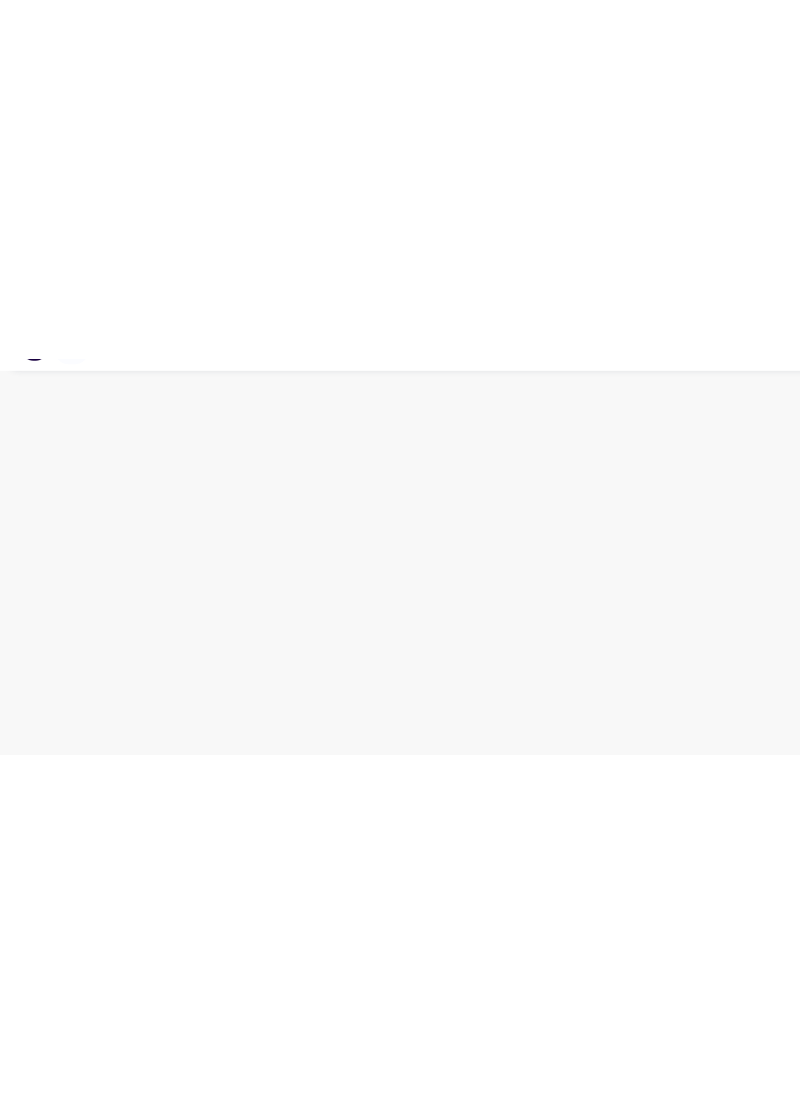 scroll, scrollTop: 0, scrollLeft: 0, axis: both 